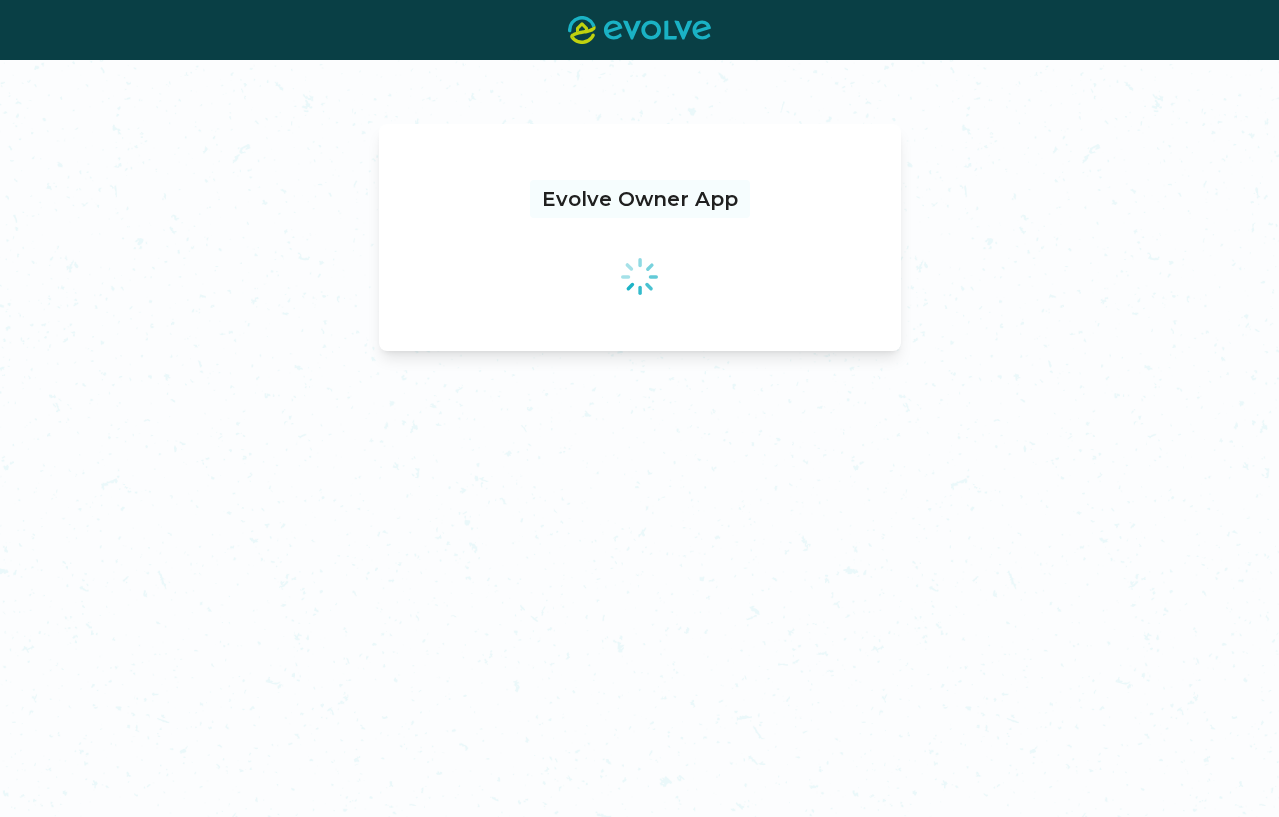 scroll, scrollTop: 0, scrollLeft: 0, axis: both 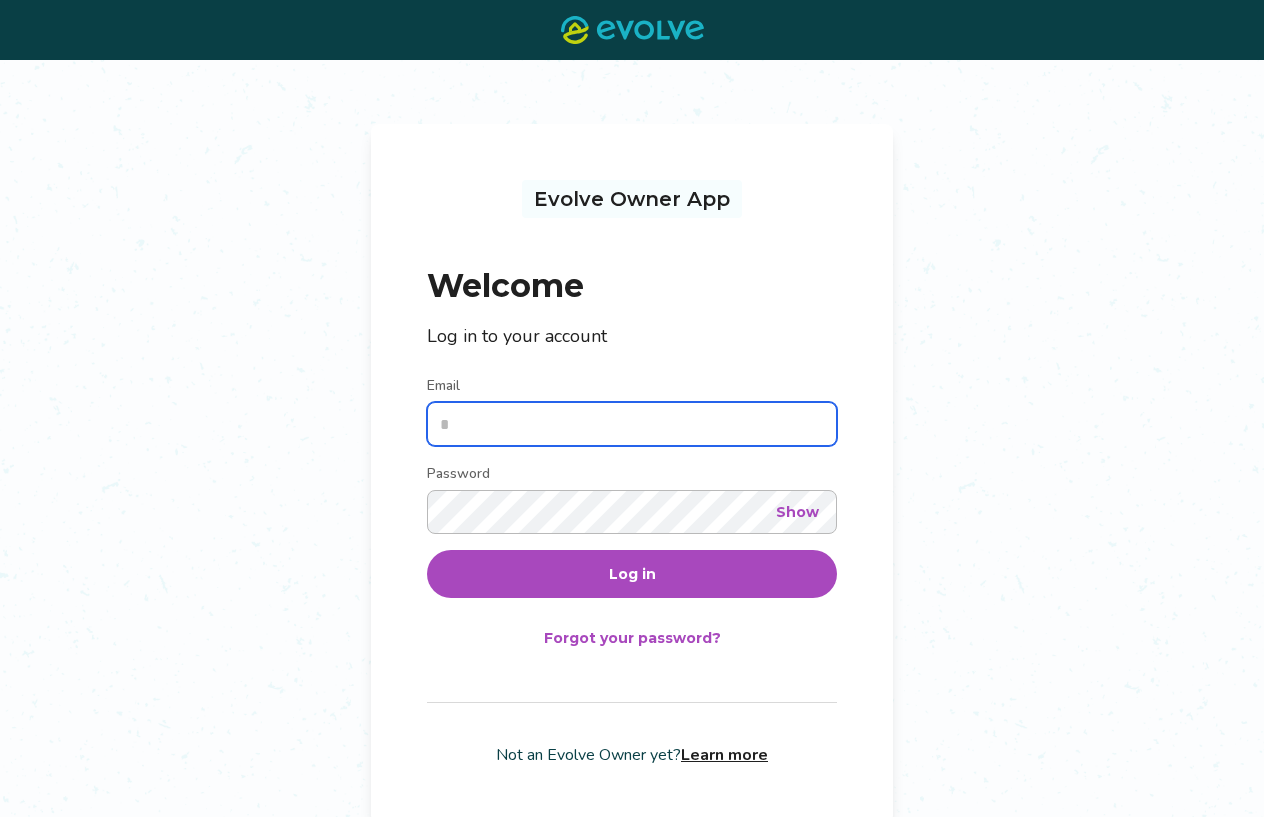 drag, startPoint x: 452, startPoint y: 414, endPoint x: 471, endPoint y: 422, distance: 20.615528 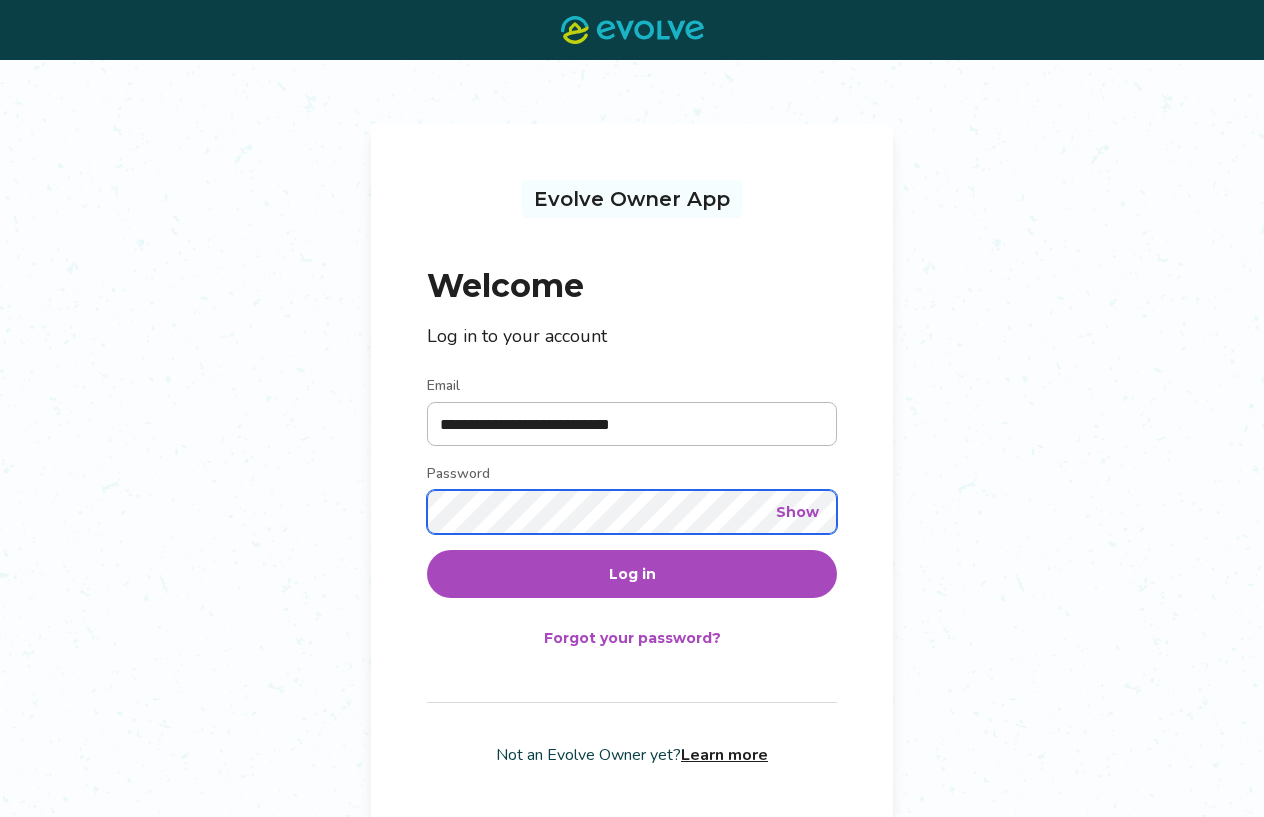 click on "Log in" at bounding box center (632, 574) 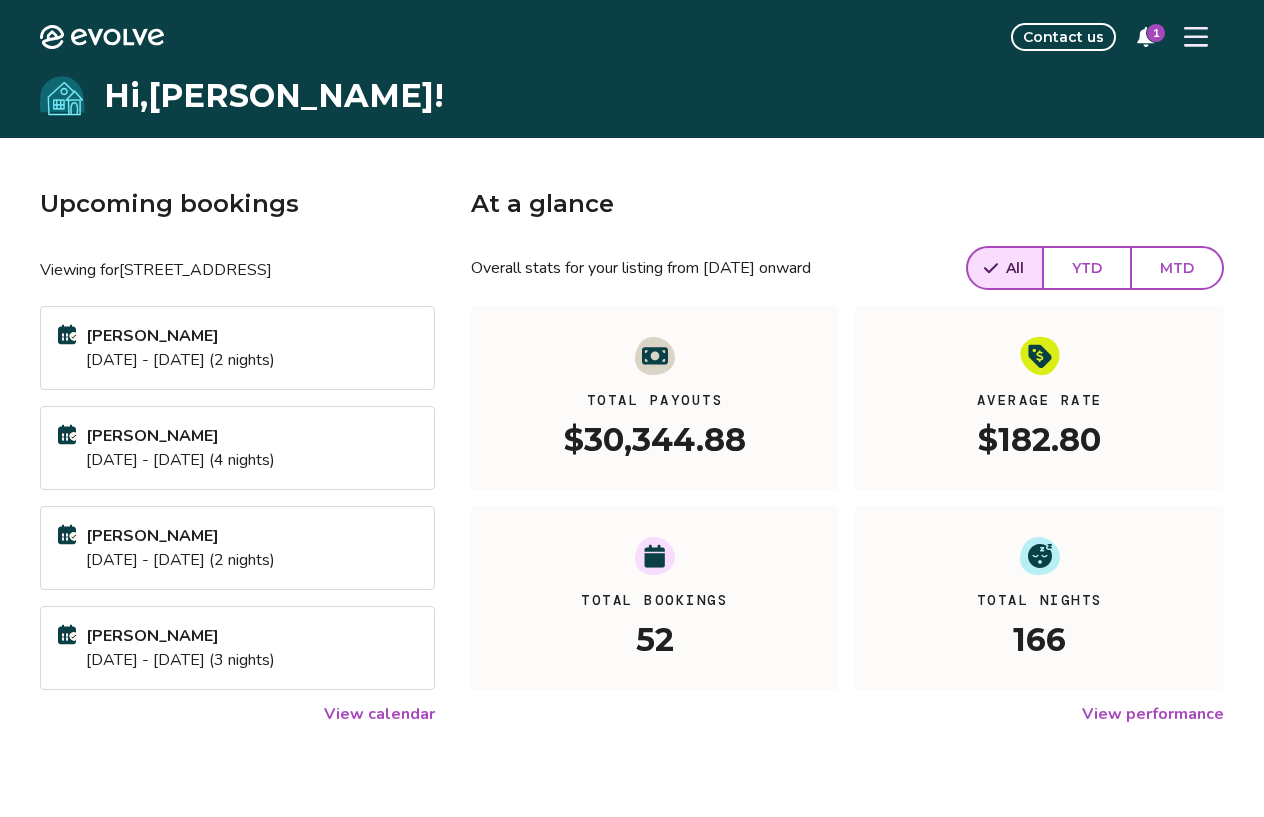 click 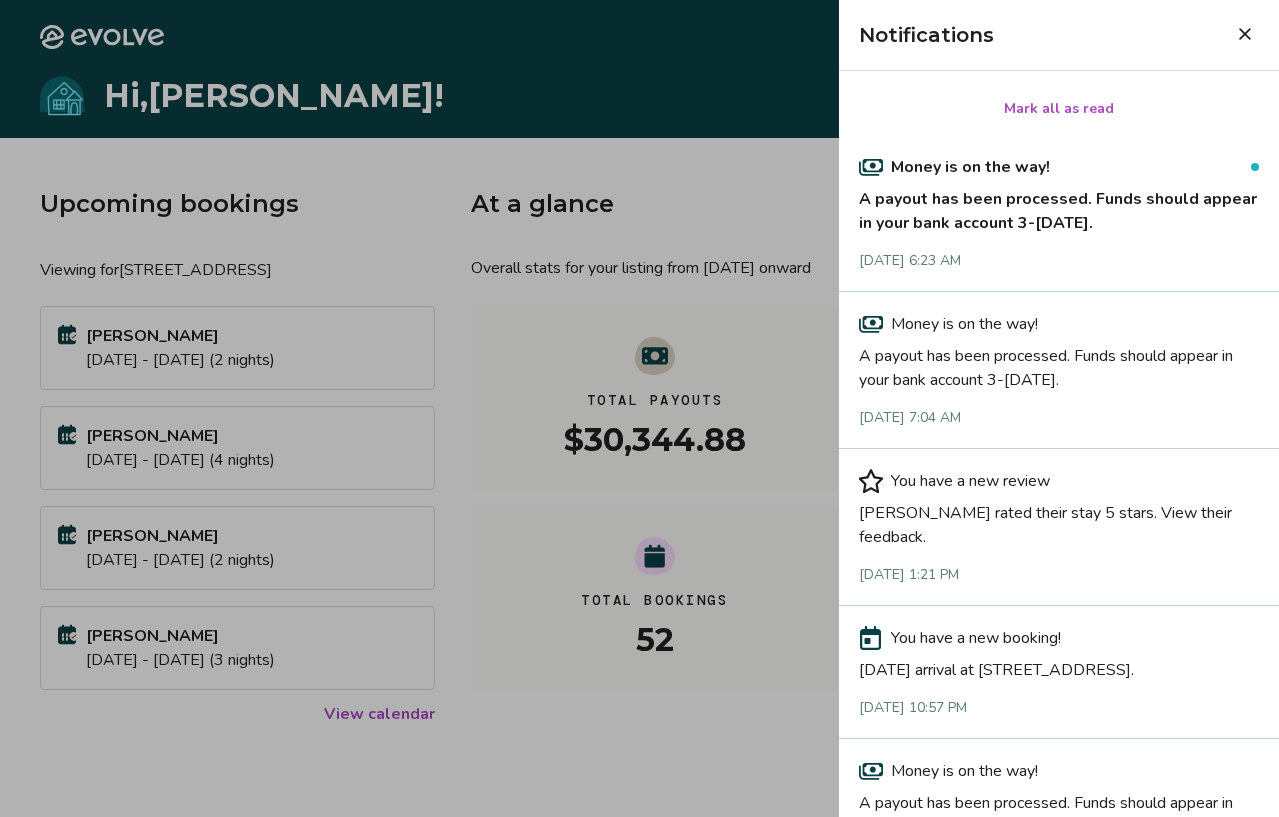 click on "Mark all as read" at bounding box center [1059, 109] 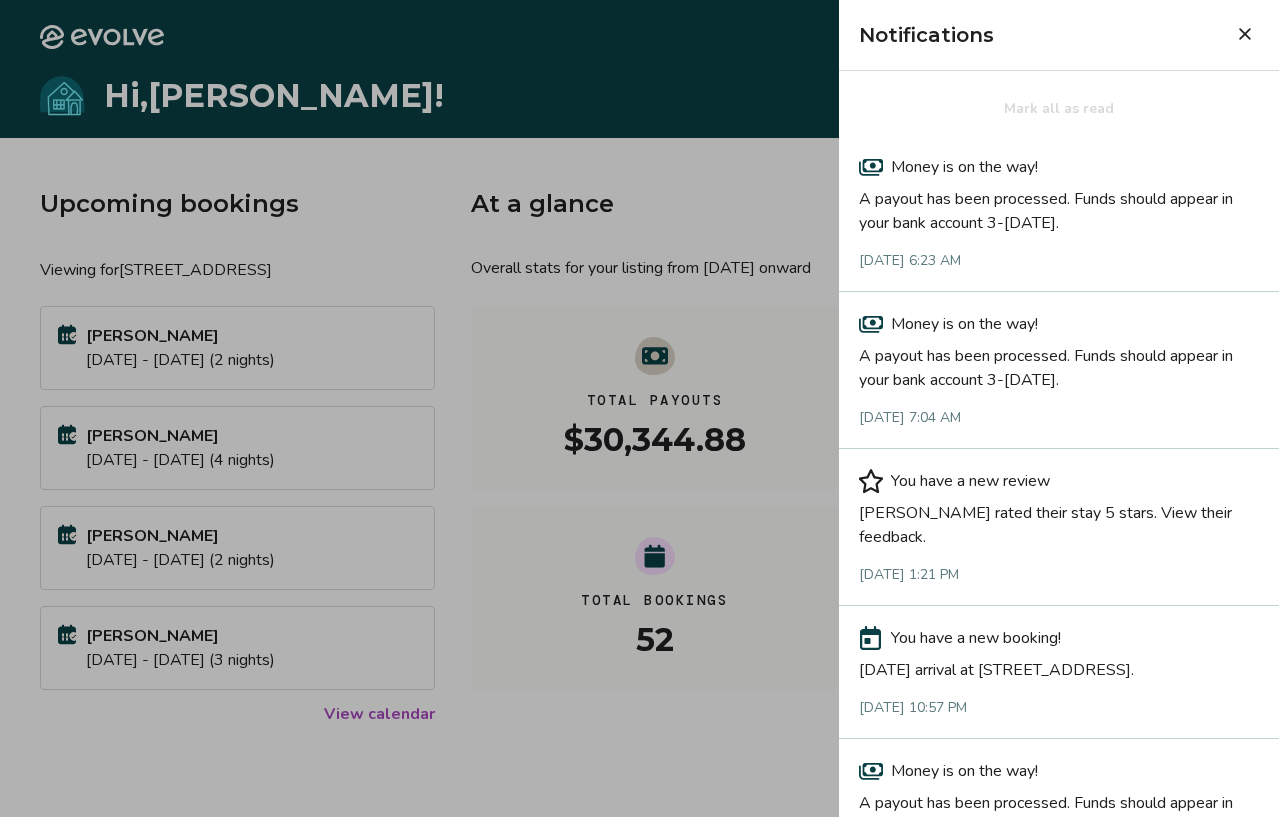 click 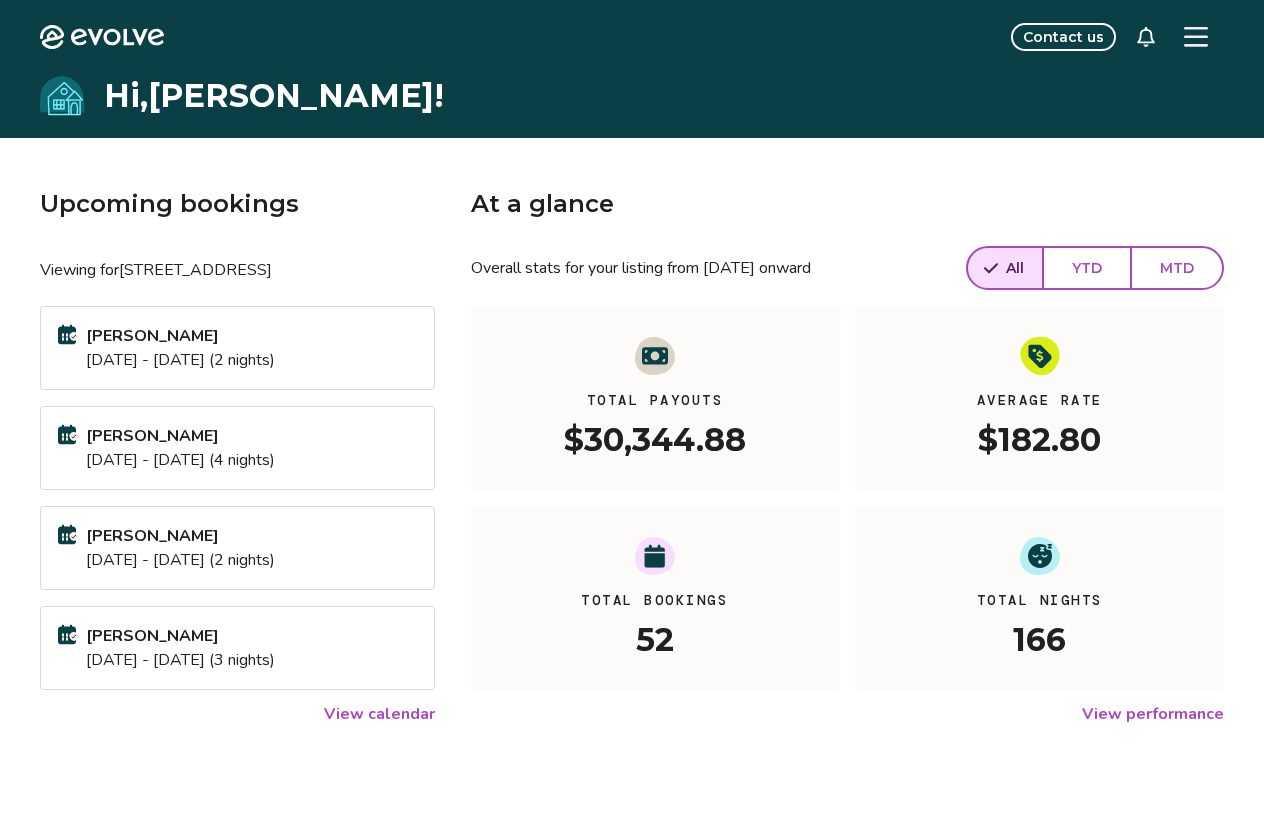 click 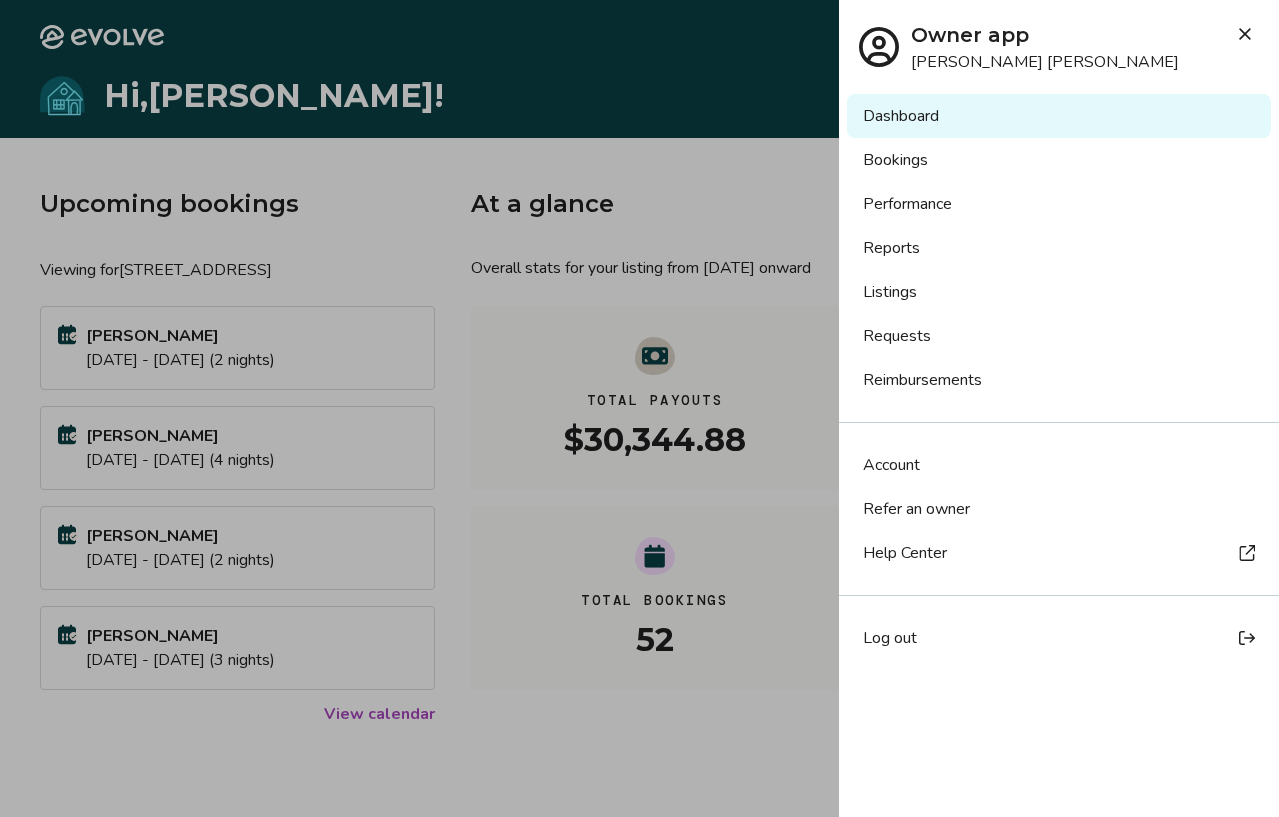 click on "Listings" at bounding box center [1059, 292] 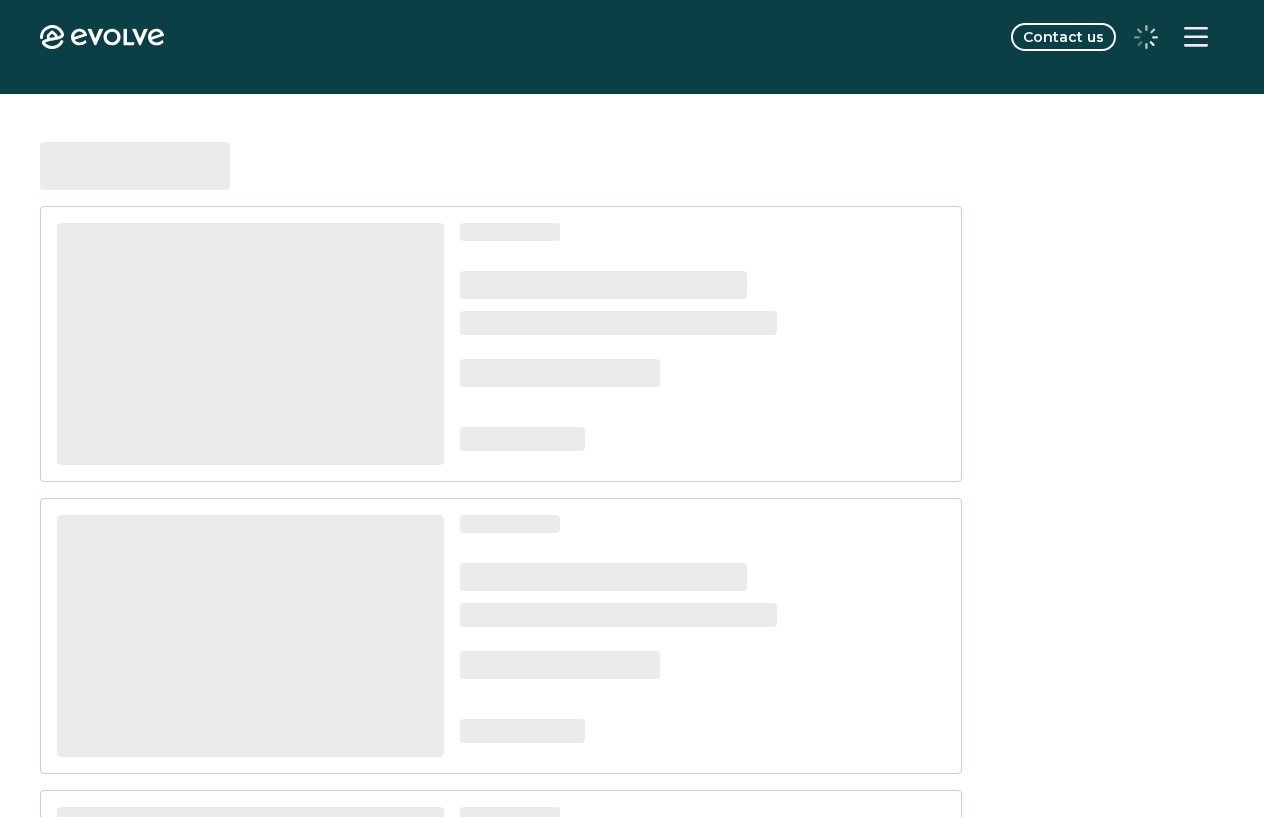 scroll, scrollTop: 0, scrollLeft: 0, axis: both 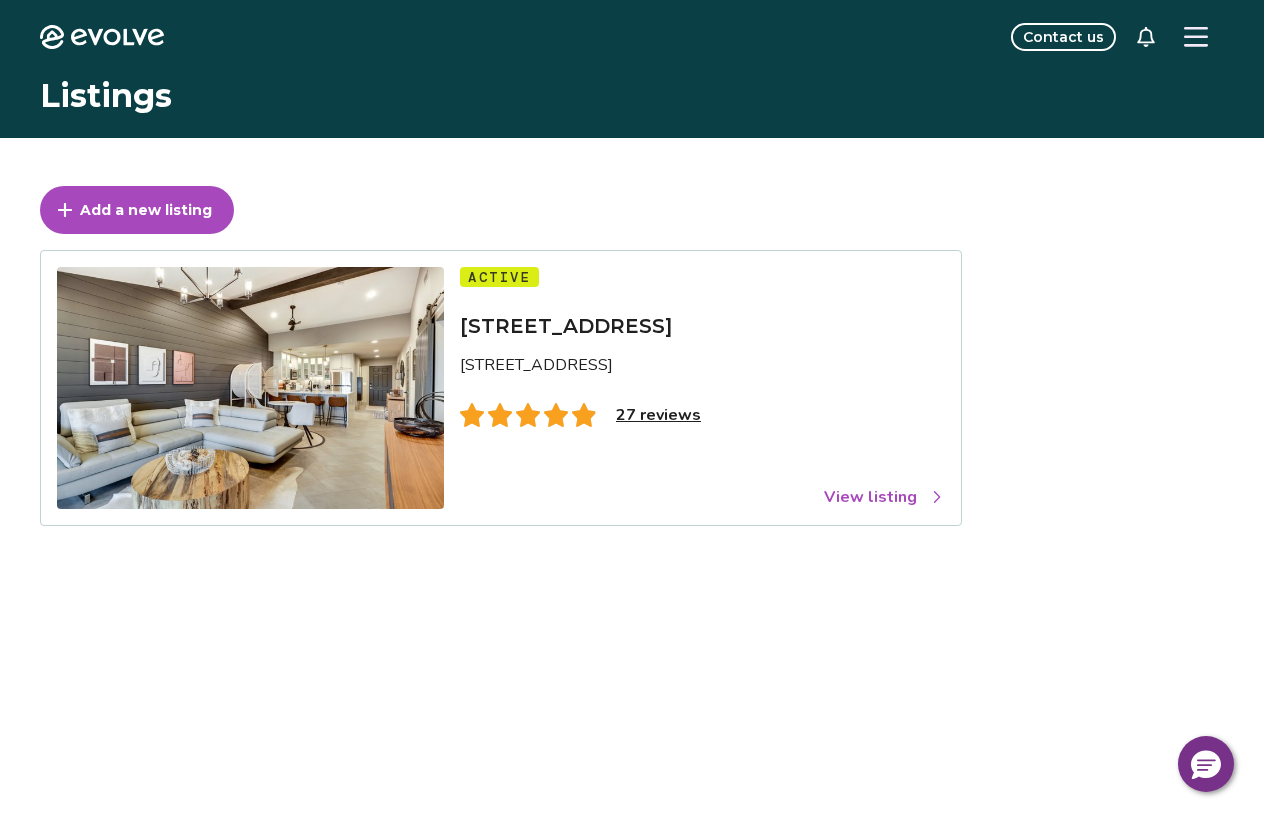 click on "27 reviews" at bounding box center [658, 415] 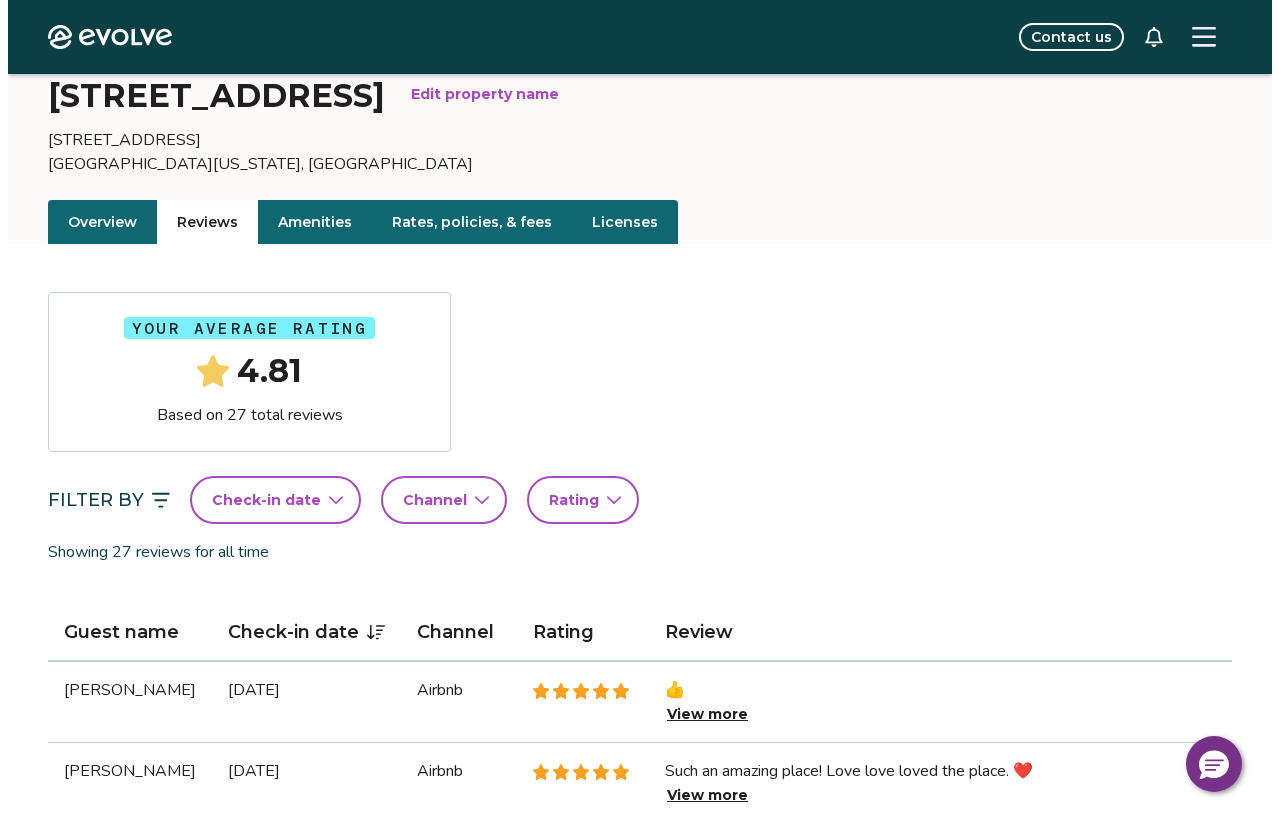 scroll, scrollTop: 0, scrollLeft: 0, axis: both 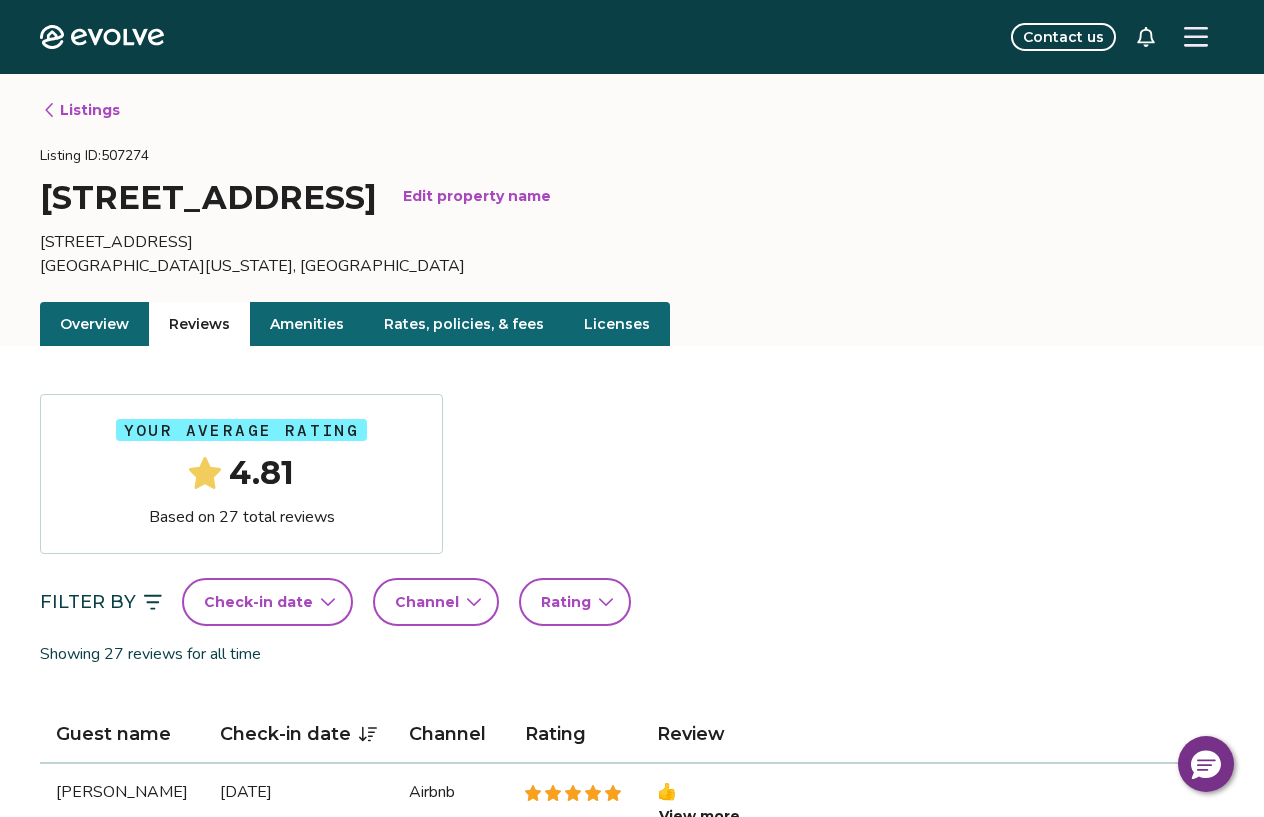 click on "Listings" at bounding box center [81, 110] 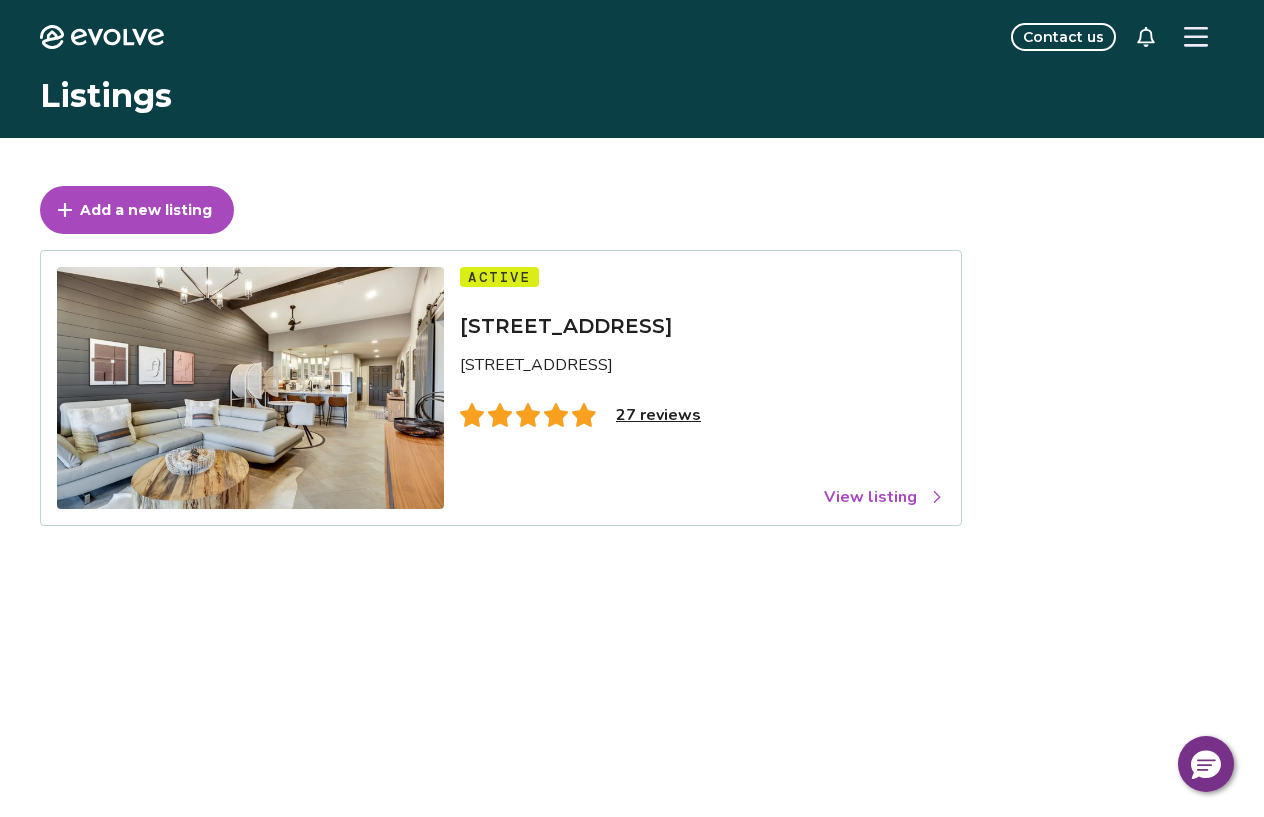 click 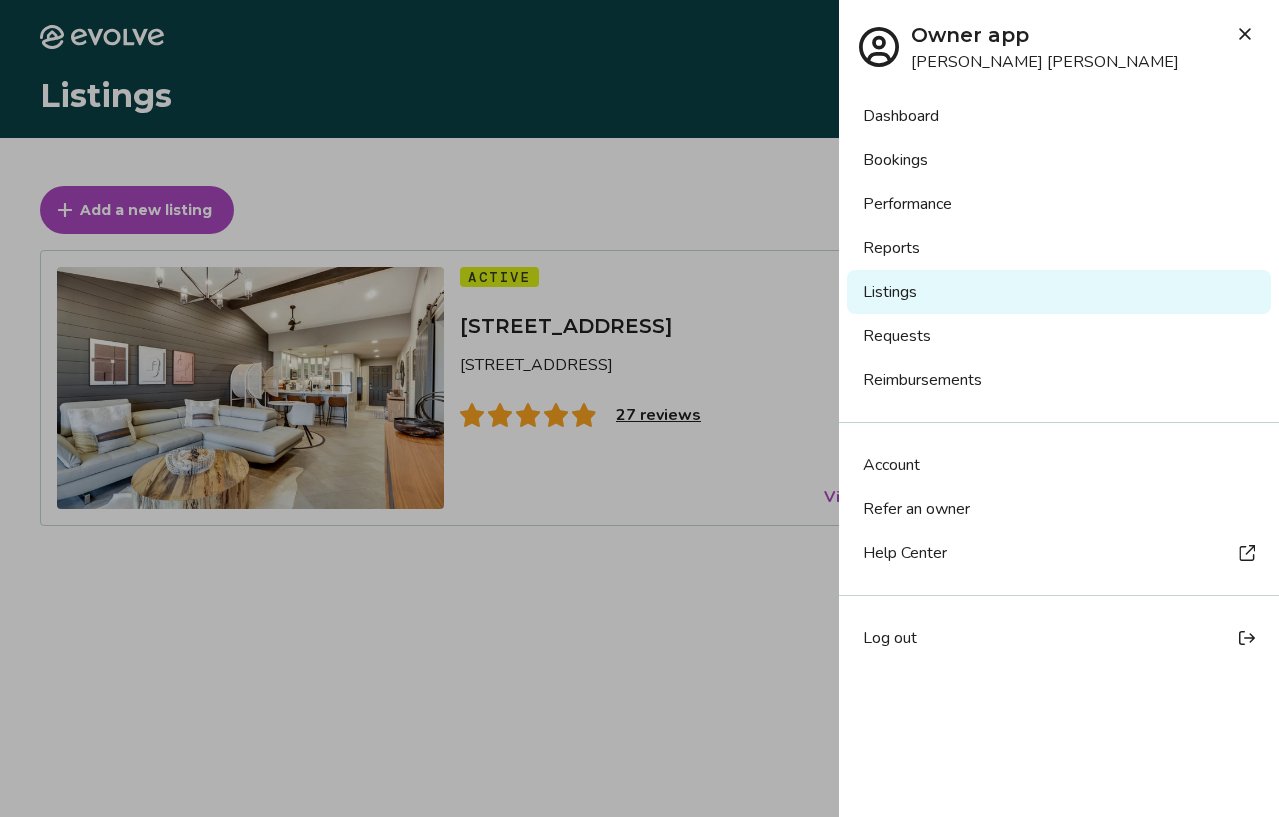 click on "Reports" at bounding box center (1059, 248) 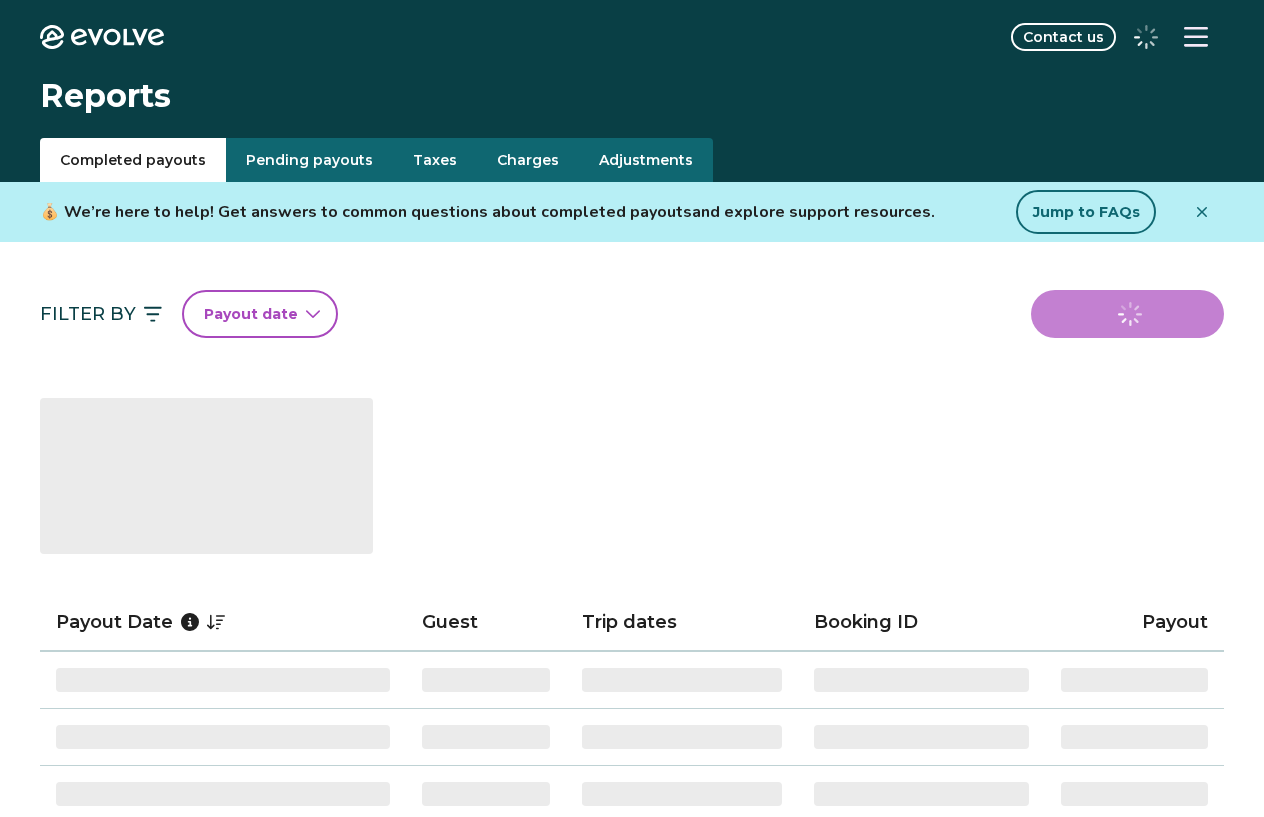 scroll, scrollTop: 0, scrollLeft: 0, axis: both 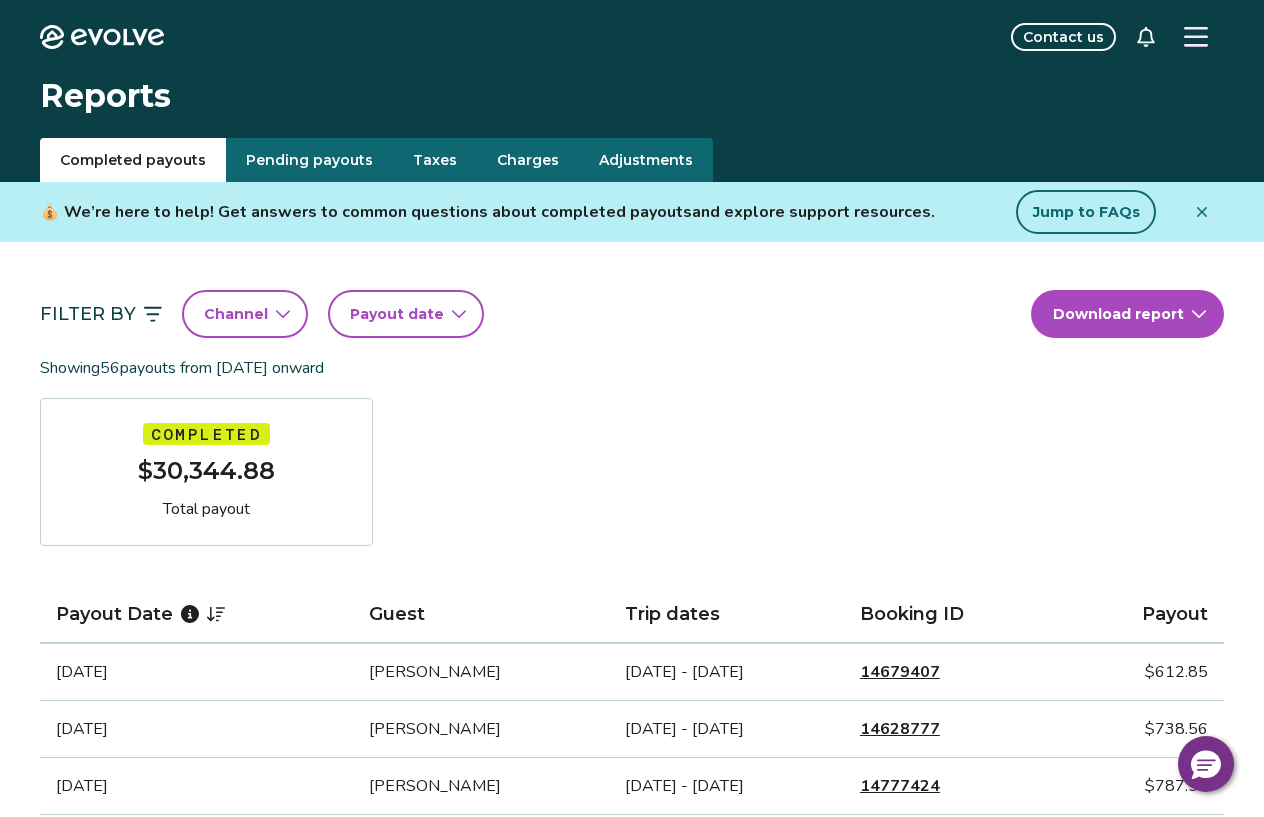 click on "Payout date" at bounding box center [397, 314] 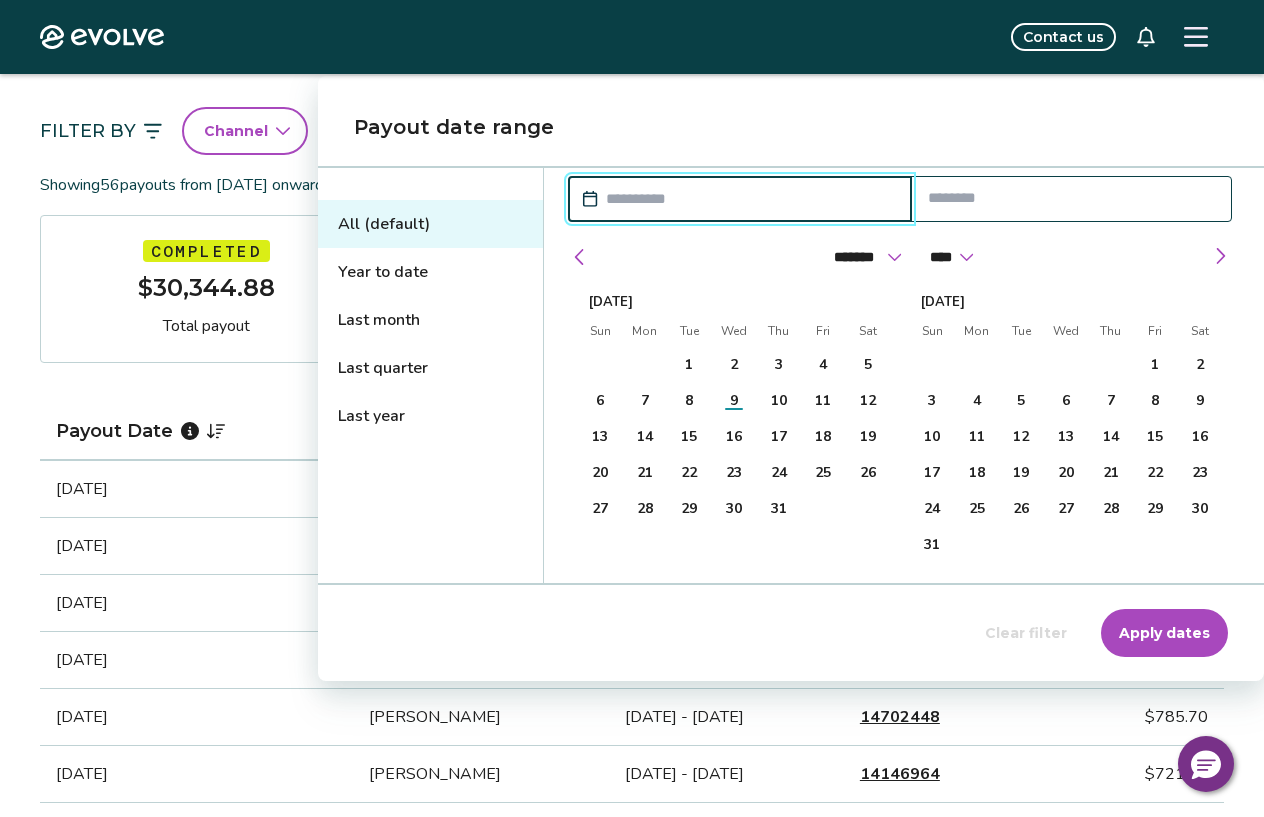 scroll, scrollTop: 289, scrollLeft: 0, axis: vertical 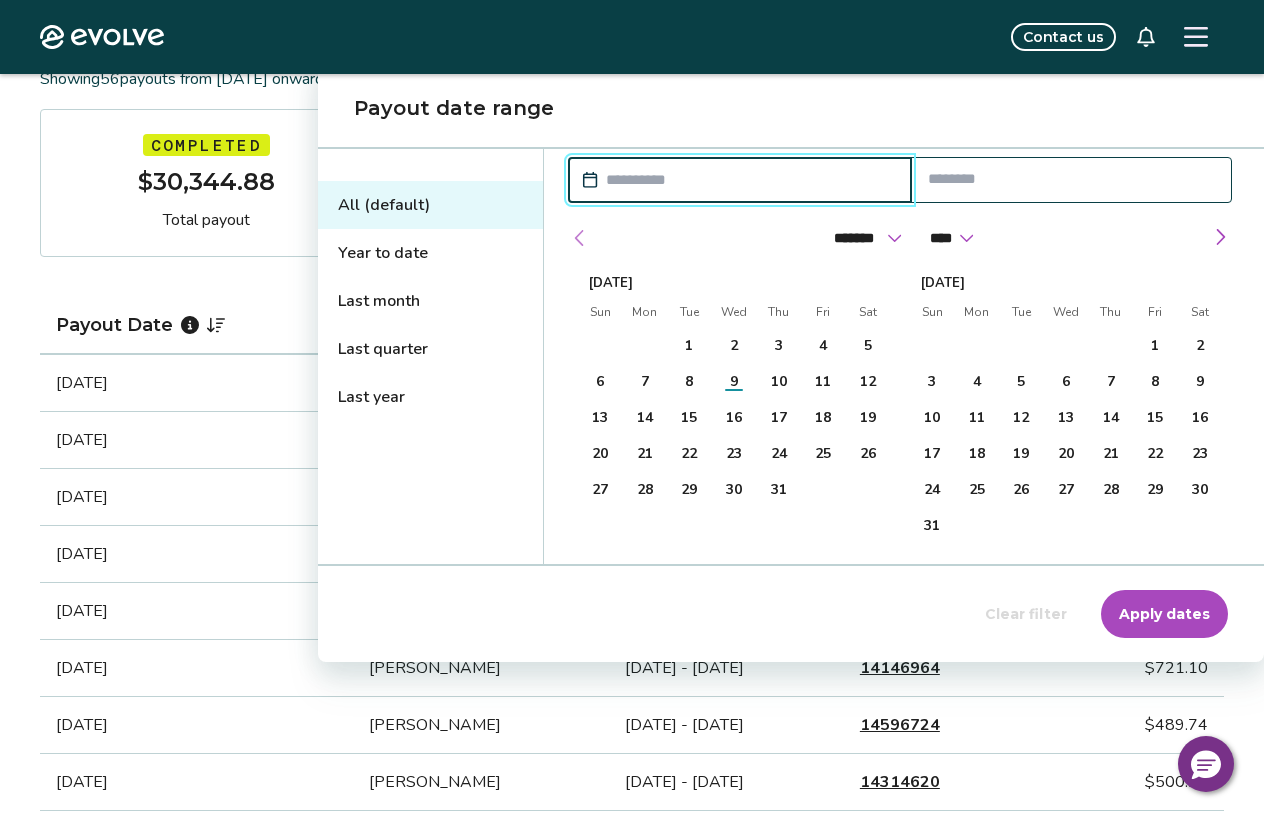 click at bounding box center (580, 238) 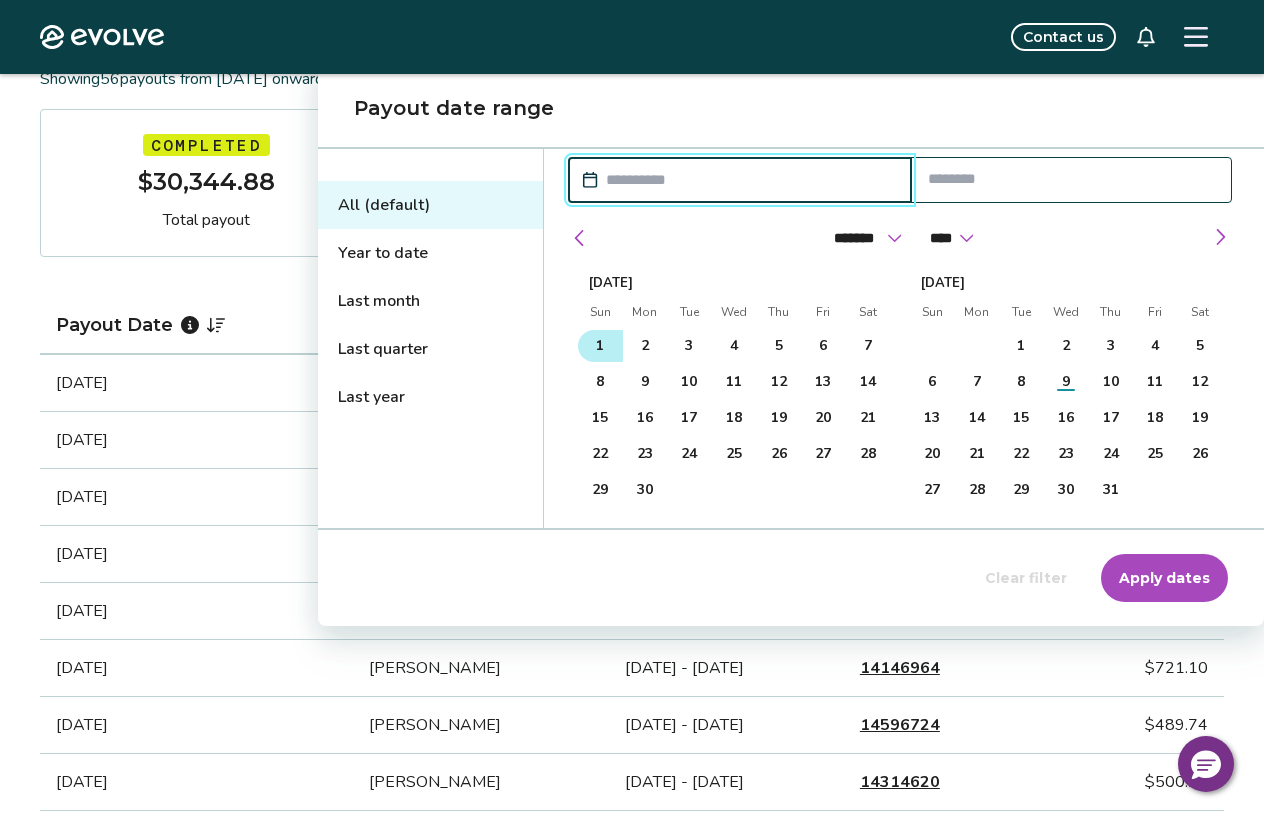 click on "1" at bounding box center (600, 346) 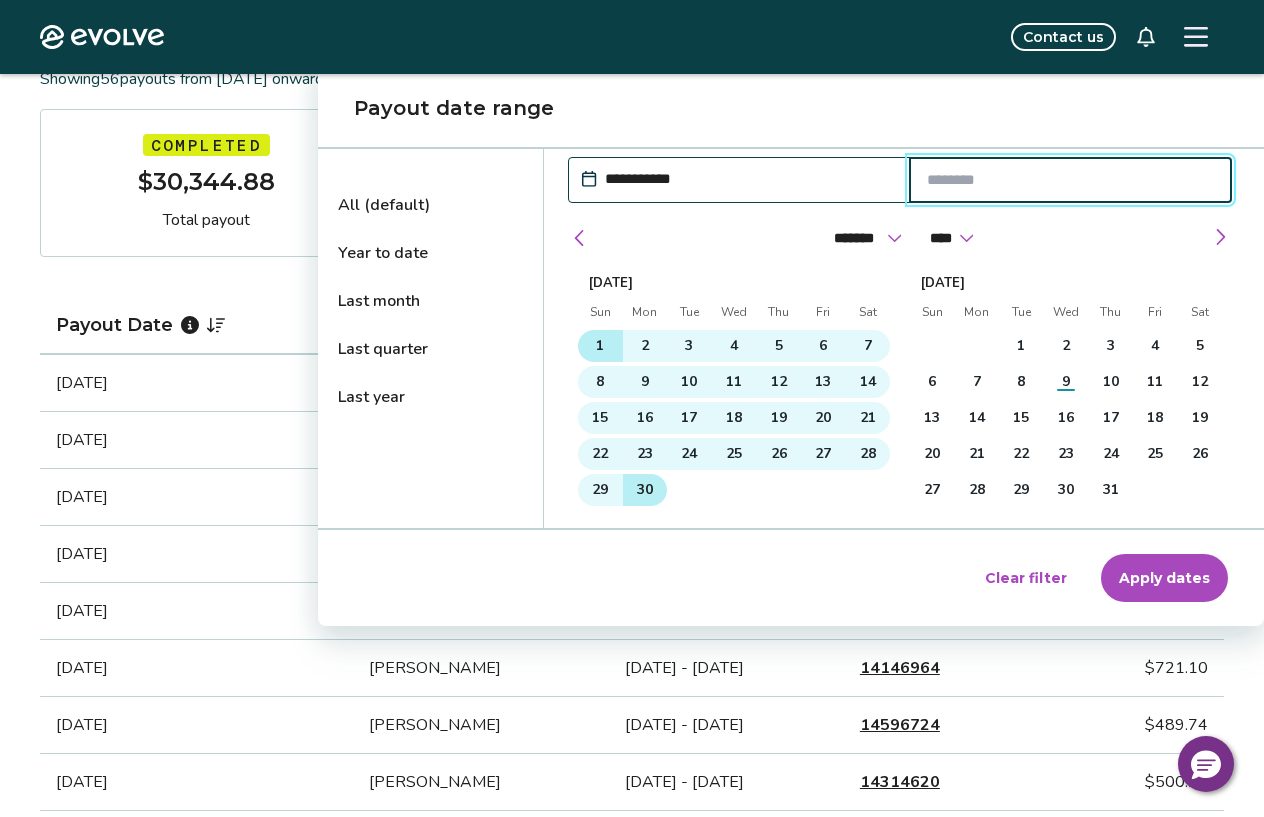 click on "30" at bounding box center [645, 490] 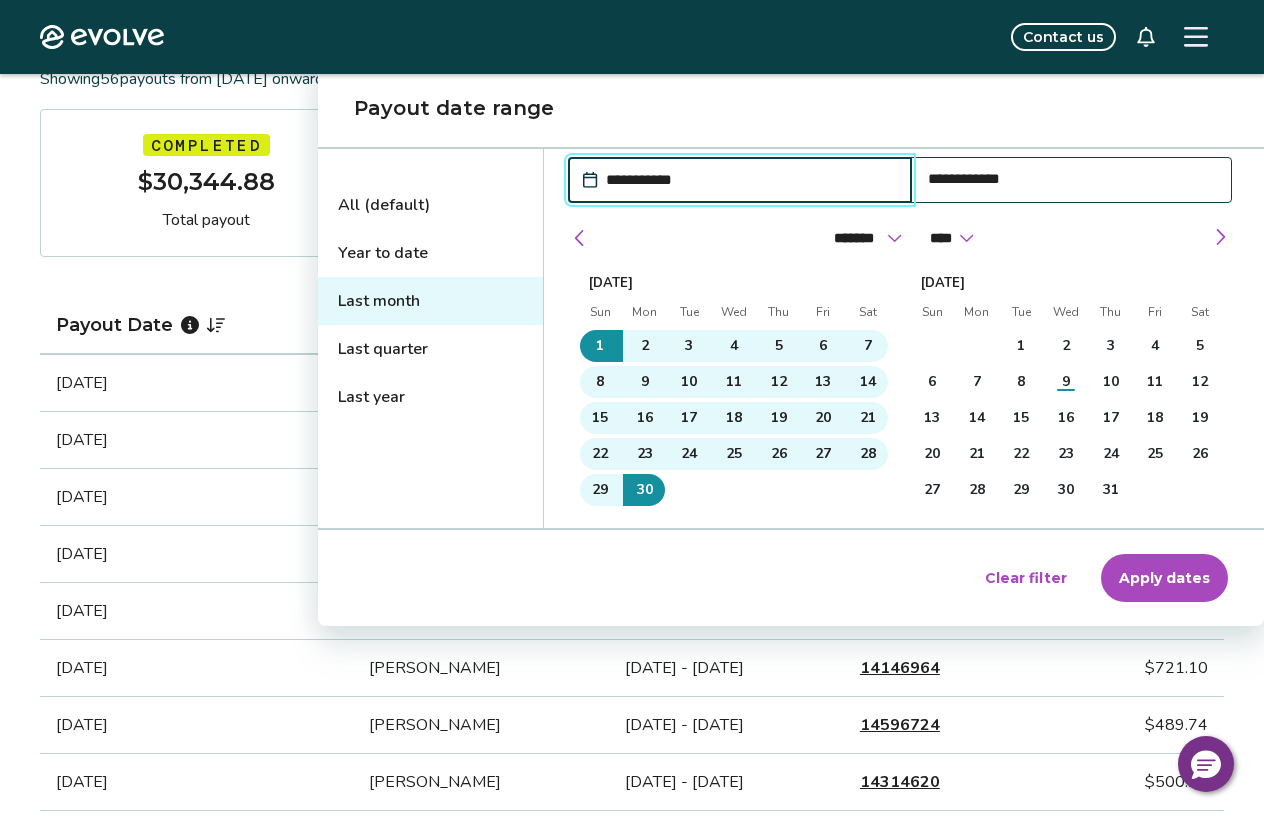 click on "Apply dates" at bounding box center [1164, 578] 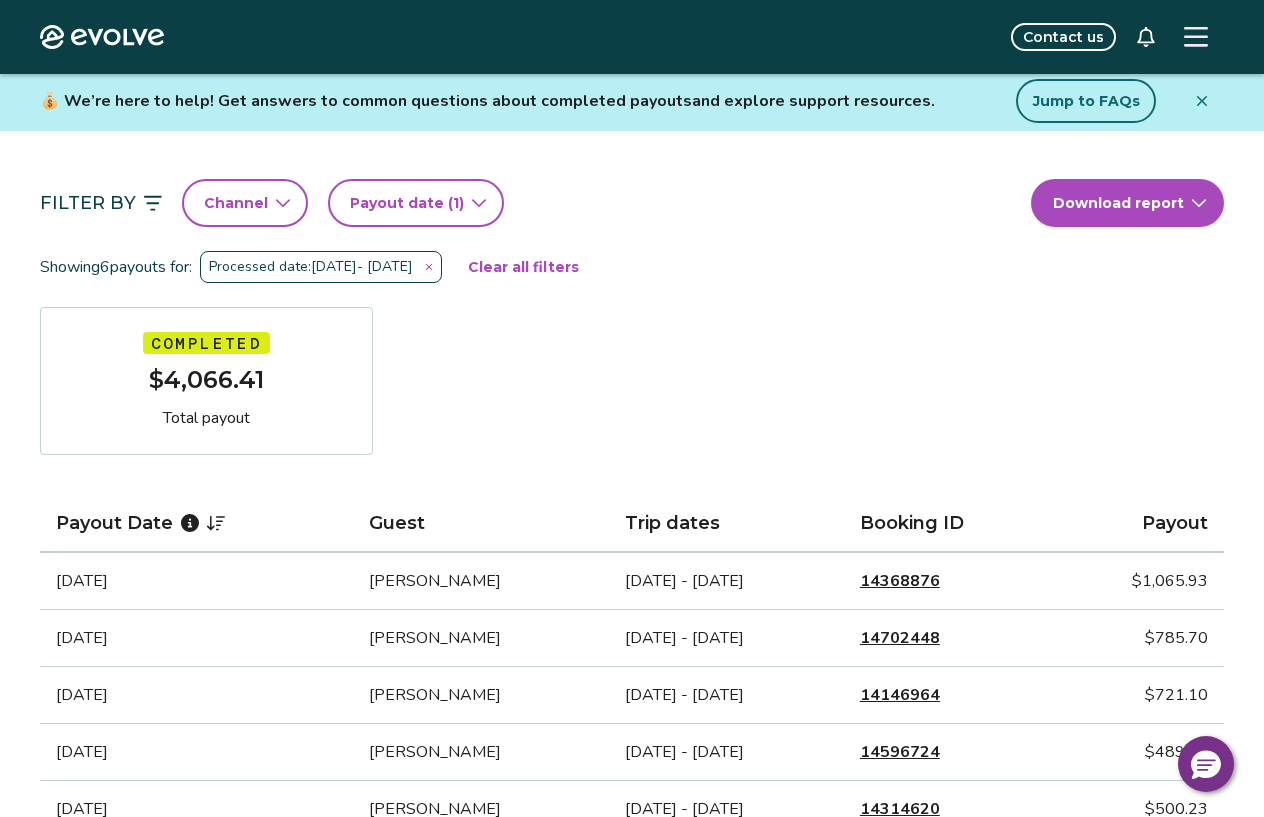 scroll, scrollTop: 110, scrollLeft: 0, axis: vertical 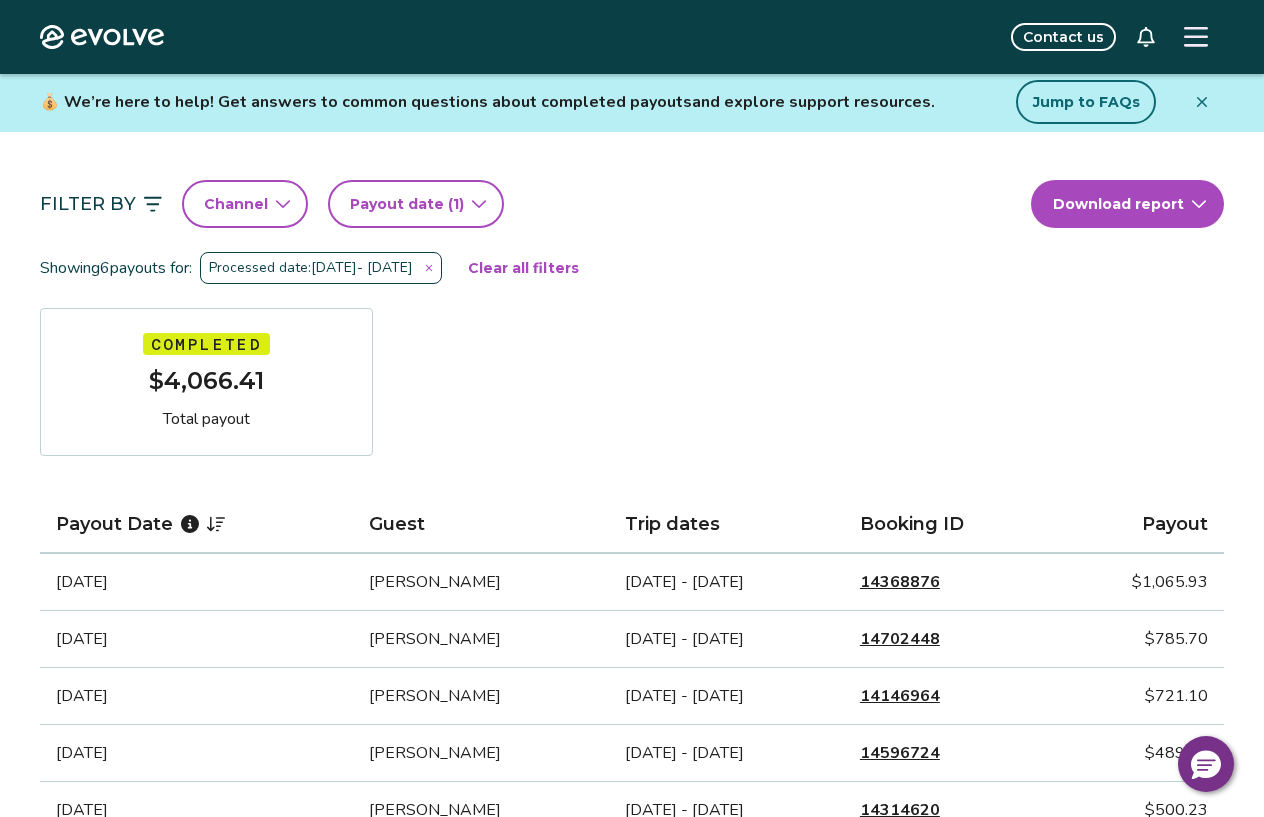 click on "Evolve Contact us Reports Completed payouts Pending payouts Taxes Charges Adjustments 💰 We’re here to help! Get answers to common questions about   completed payouts  and explore support resources. Jump to FAQs Filter By  Channel Payout date (1) Download   report Showing  6  payouts   for: Processed date:  Jun 1, 2025  -   Jun 30, 2025 Clear all filters Completed $4,066.41 Total payout Payout Date Guest Trip dates Booking ID Payout Jun 27, 2025 Natalie Beachum Jun 25 - Jun 30, 2025 14368876 $1,065.93 Jun 22, 2025 Chuck Cacioppo Jun 20 - Jun 23, 2025 14702448 $785.70 Jun 18, 2025 Melissa Cole Jun 16 - Jun 20, 2025 14146964 $721.10 Jun 15, 2025 Jesseca Brown Jun 13 - Jun 15, 2025 14596724 $489.74 Jun 12, 2025 Donna Bernhardt Jun 10 - Jun 13, 2025 14314620 $500.23 Jun 7, 2025 Bonnie Newland Jun 5 - Jun 8, 2025 14242207 $503.71 Completed Payout FAQs How is my payout amount calculated? How is Evolve’s management fee calculated? When will I receive my payout? How are payouts processed for monthly stays?" at bounding box center (632, 958) 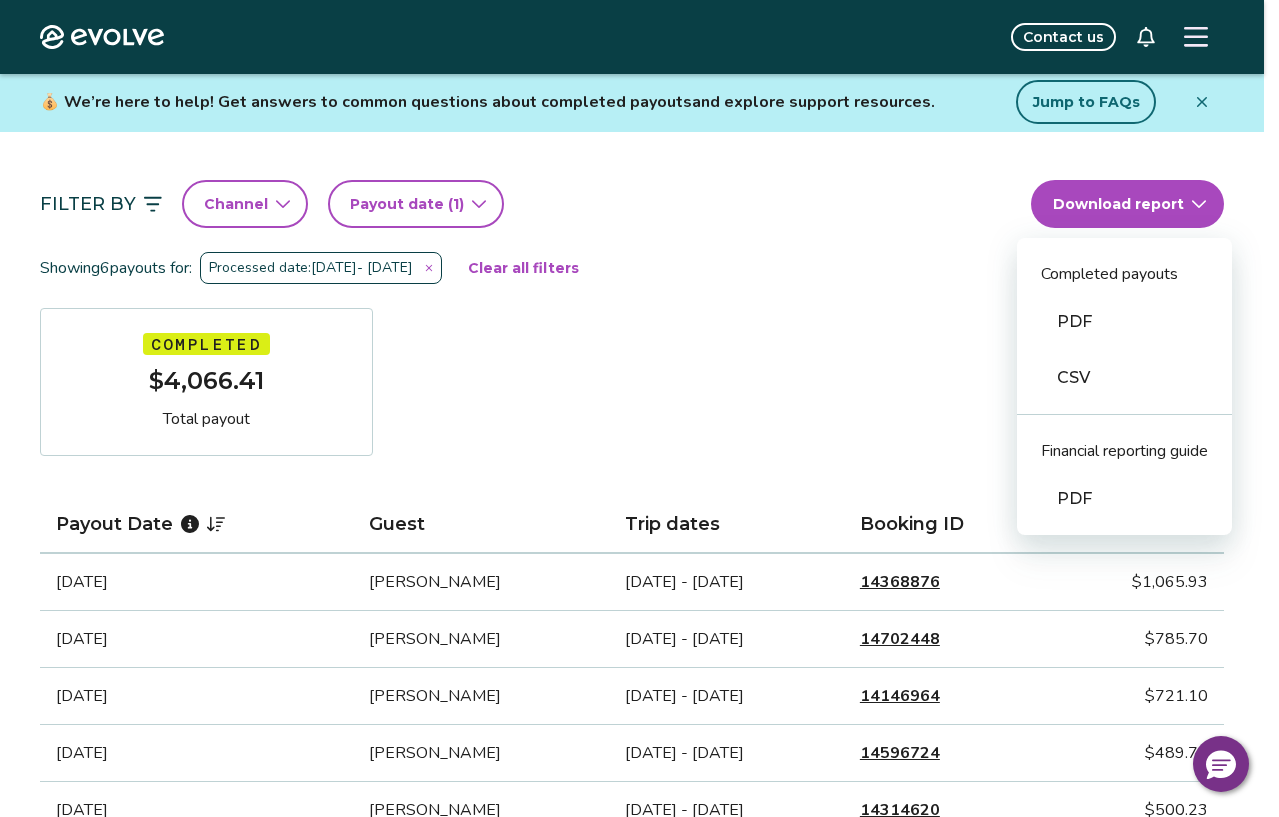 click on "PDF" at bounding box center [1124, 322] 